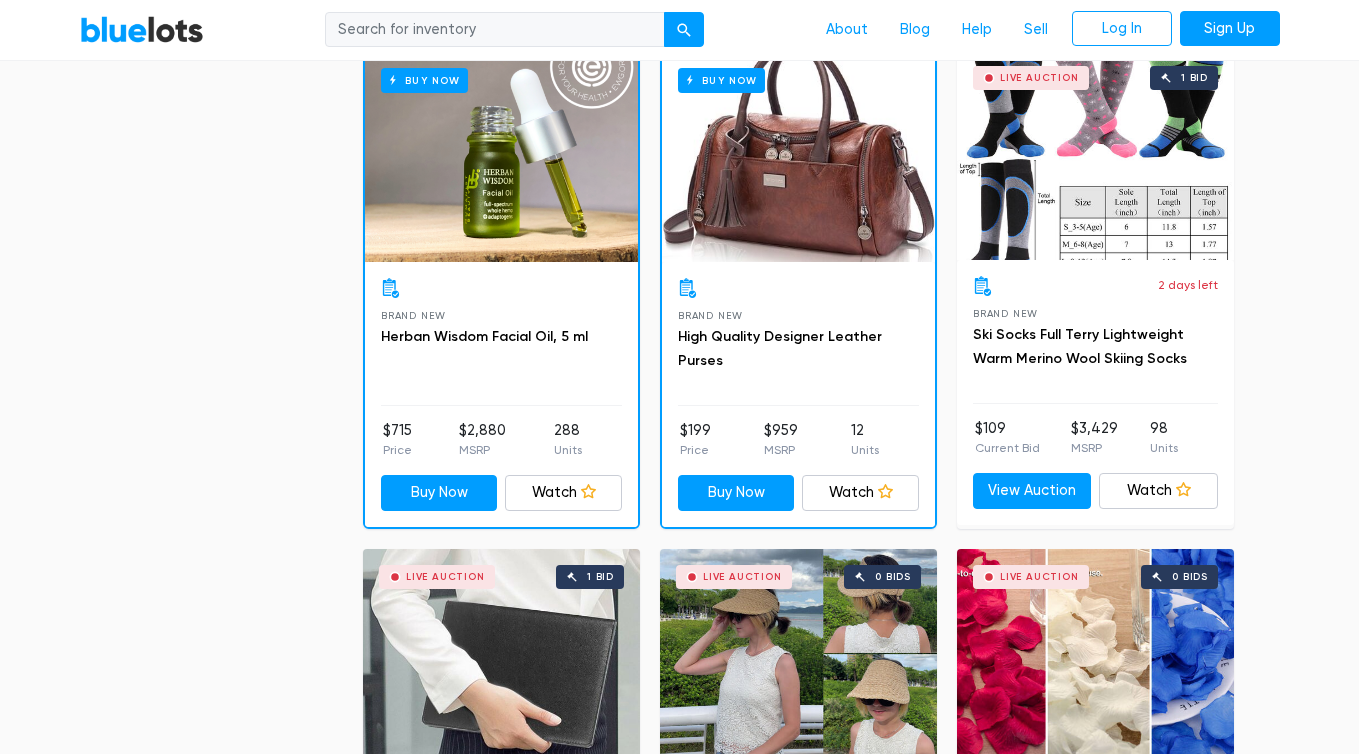 scroll, scrollTop: 1123, scrollLeft: 0, axis: vertical 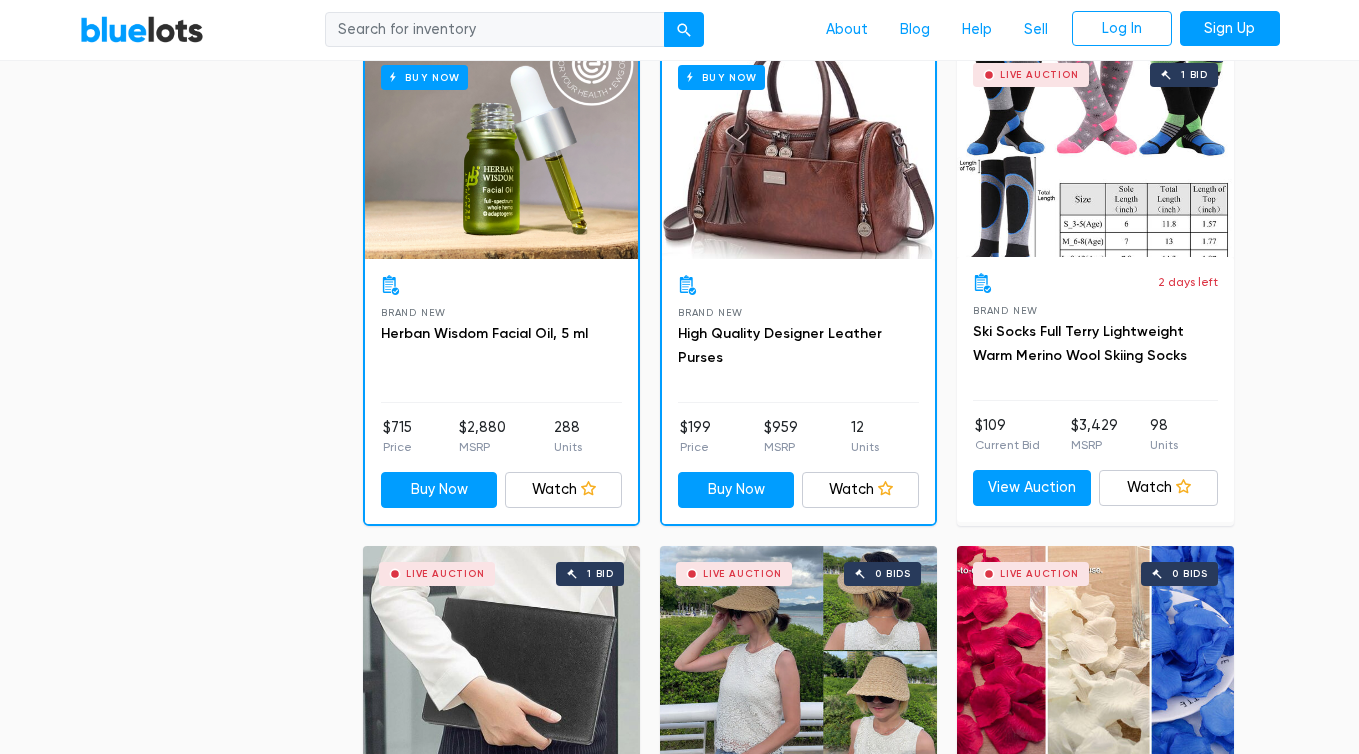 click on "Buy Now" at bounding box center (798, 154) 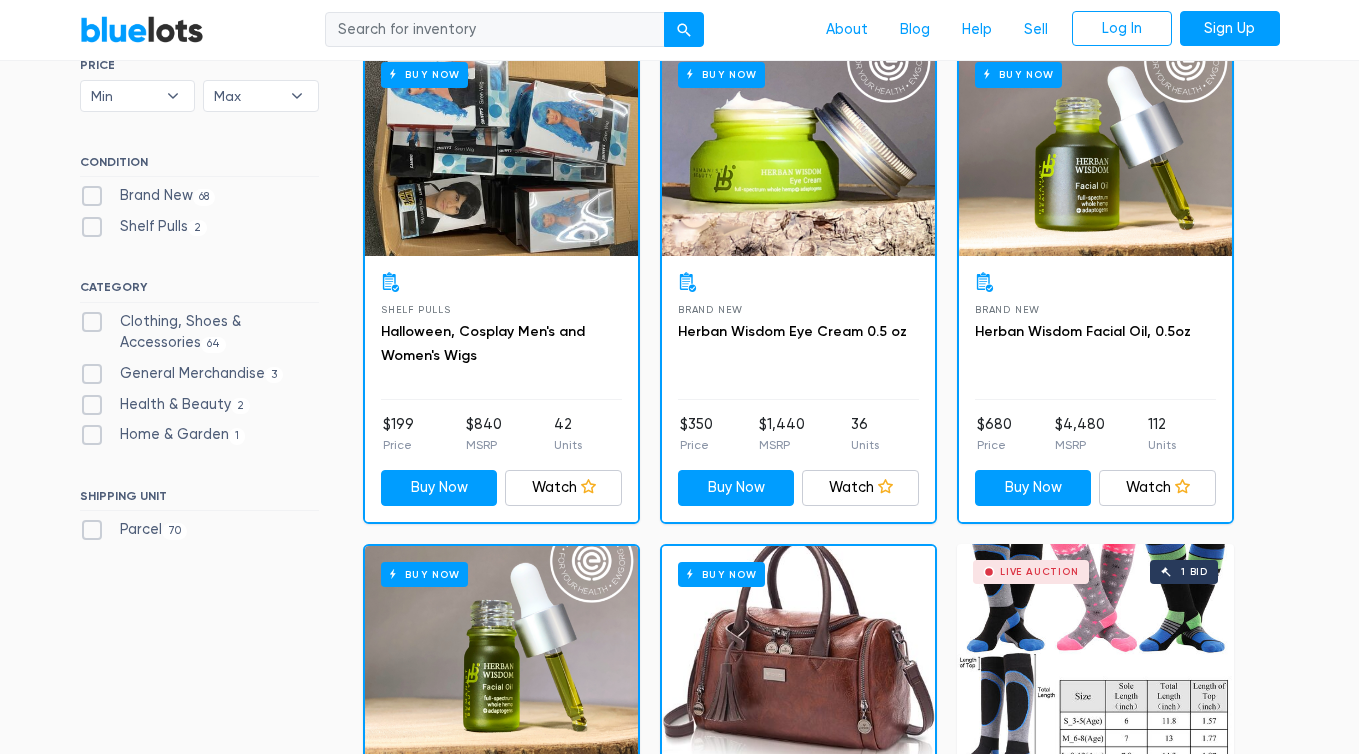 scroll, scrollTop: 645, scrollLeft: 0, axis: vertical 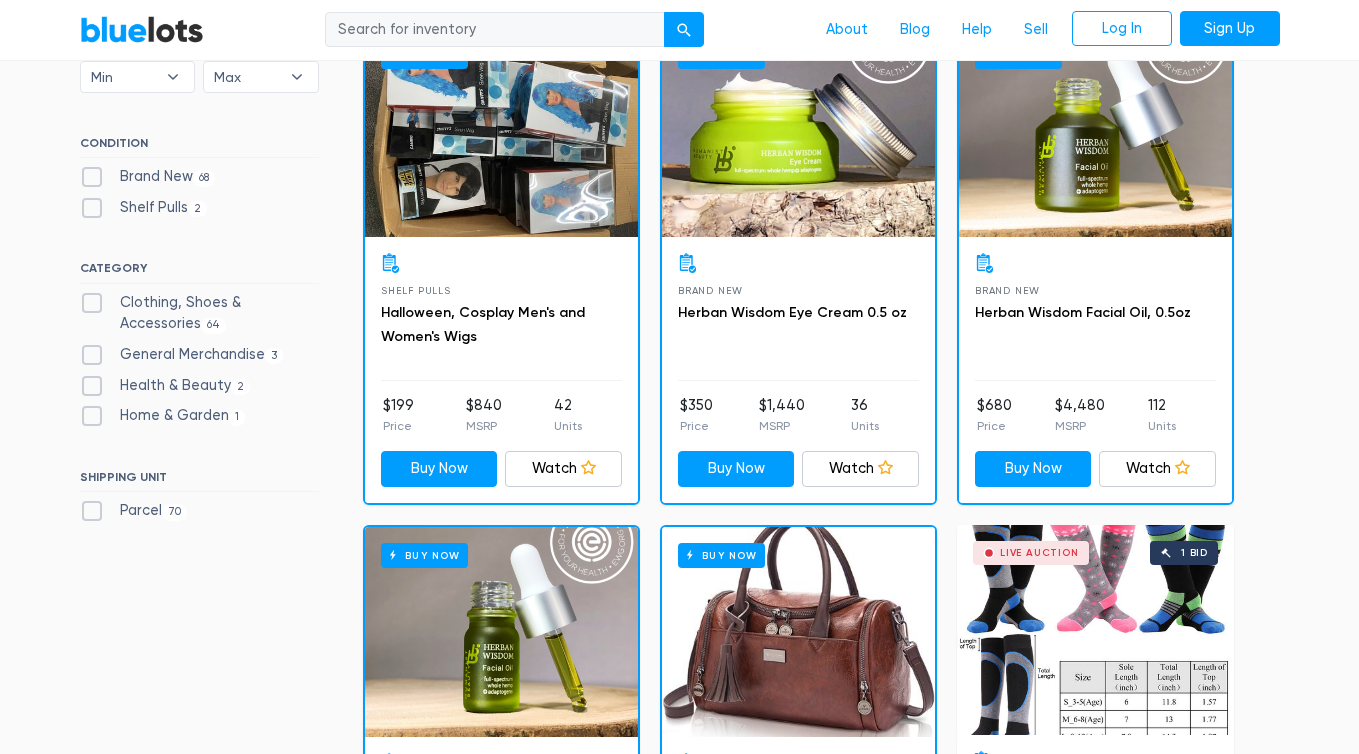 click on "Clothing, Shoes & Accessories
64" at bounding box center (199, 313) 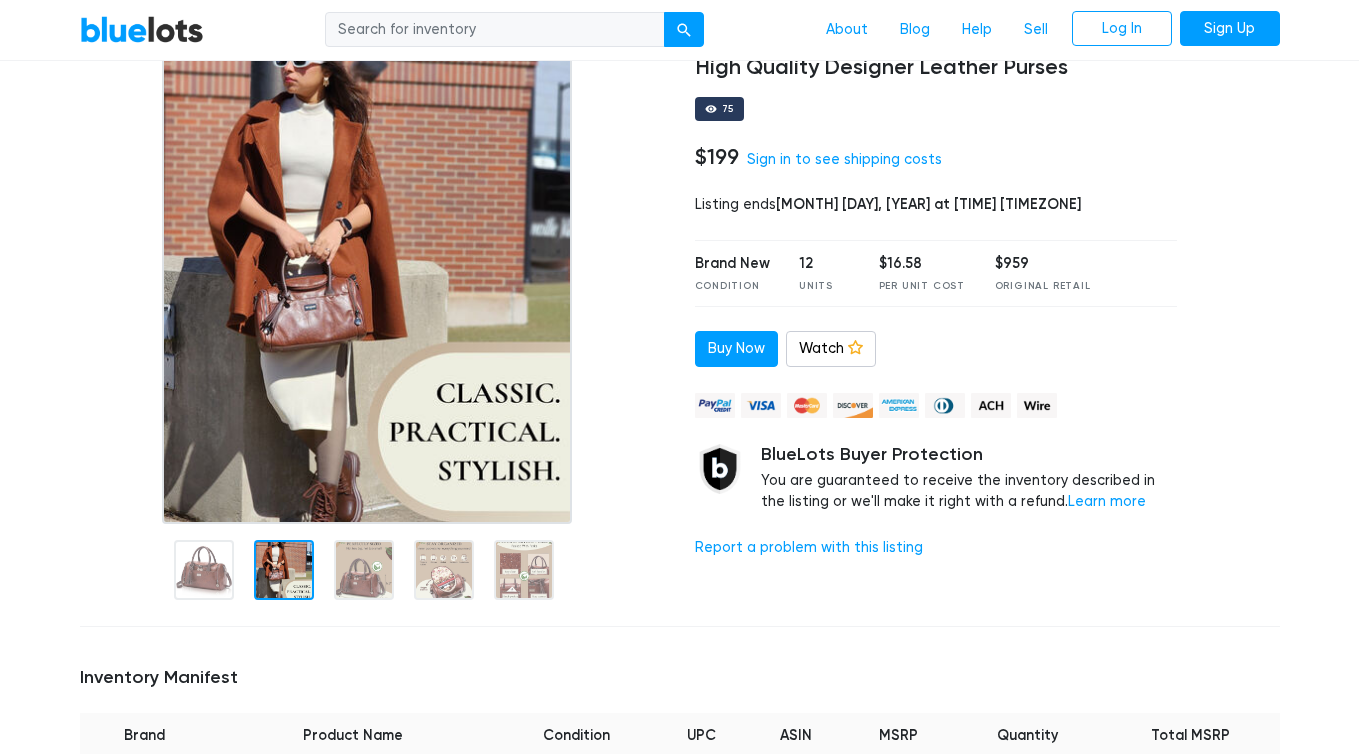 scroll, scrollTop: 159, scrollLeft: 0, axis: vertical 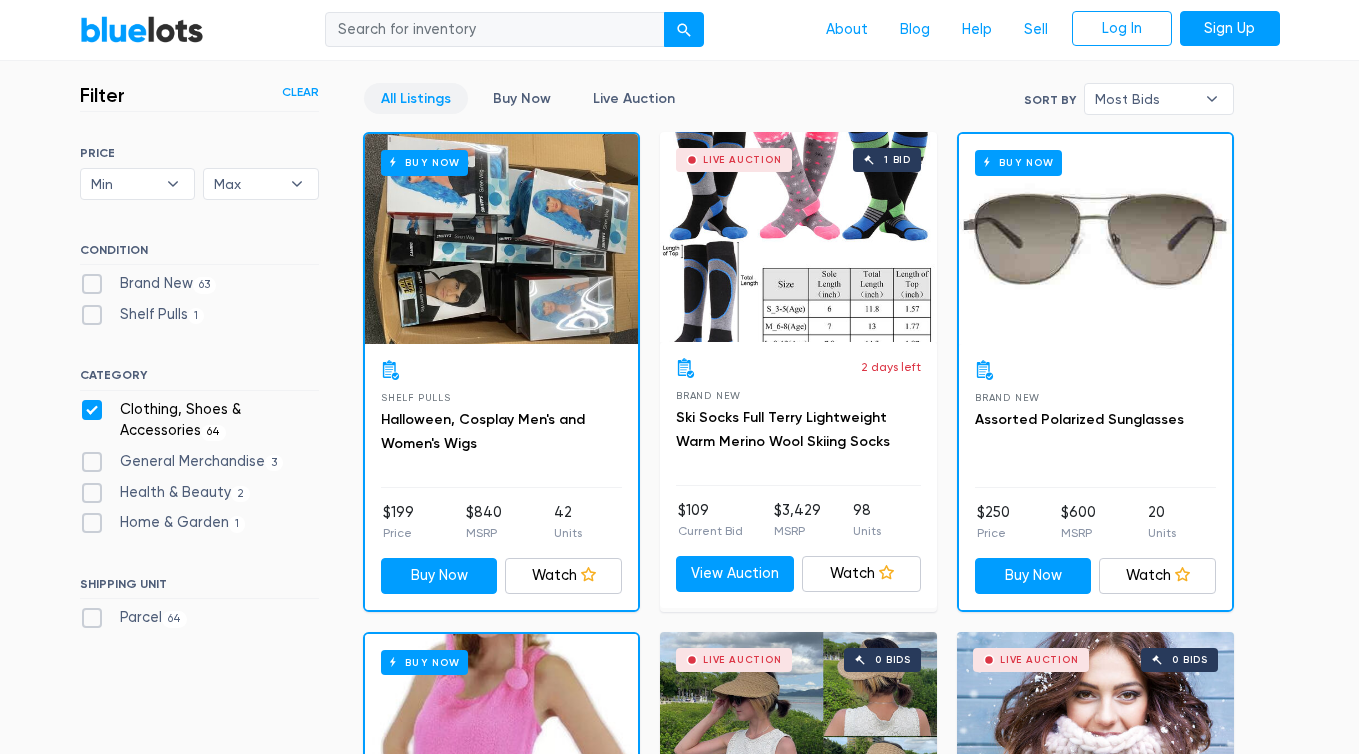 click on "Buy Now" at bounding box center [1095, 239] 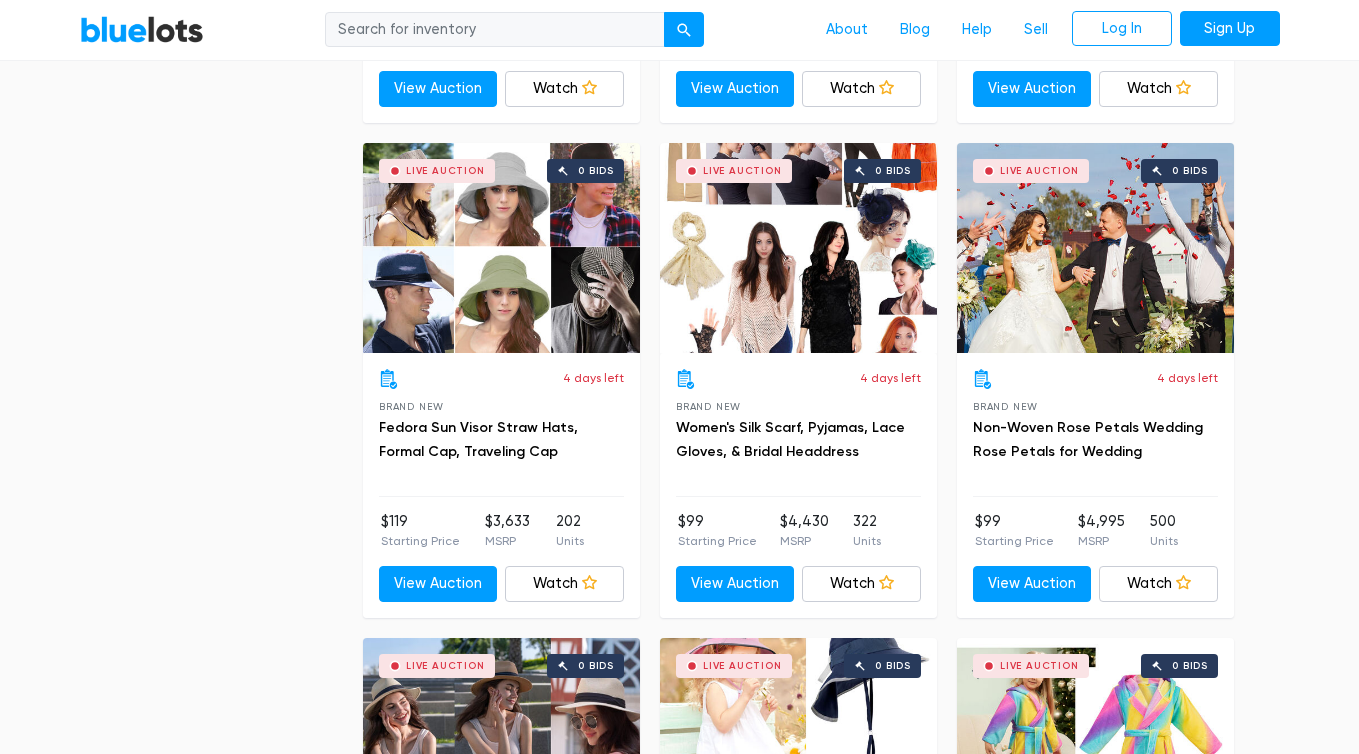 scroll, scrollTop: 6486, scrollLeft: 0, axis: vertical 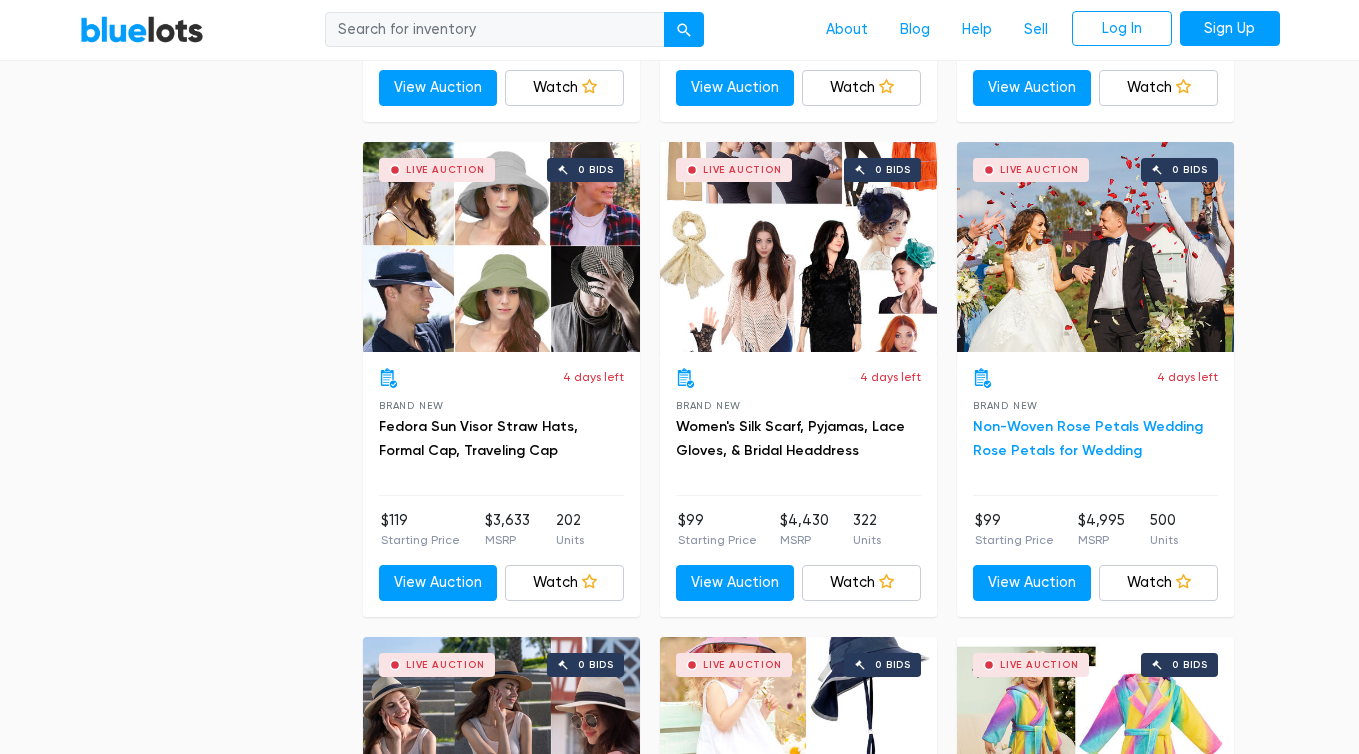 click on "Non-Woven Rose Petals Wedding Rose Petals for Wedding" at bounding box center [1088, 438] 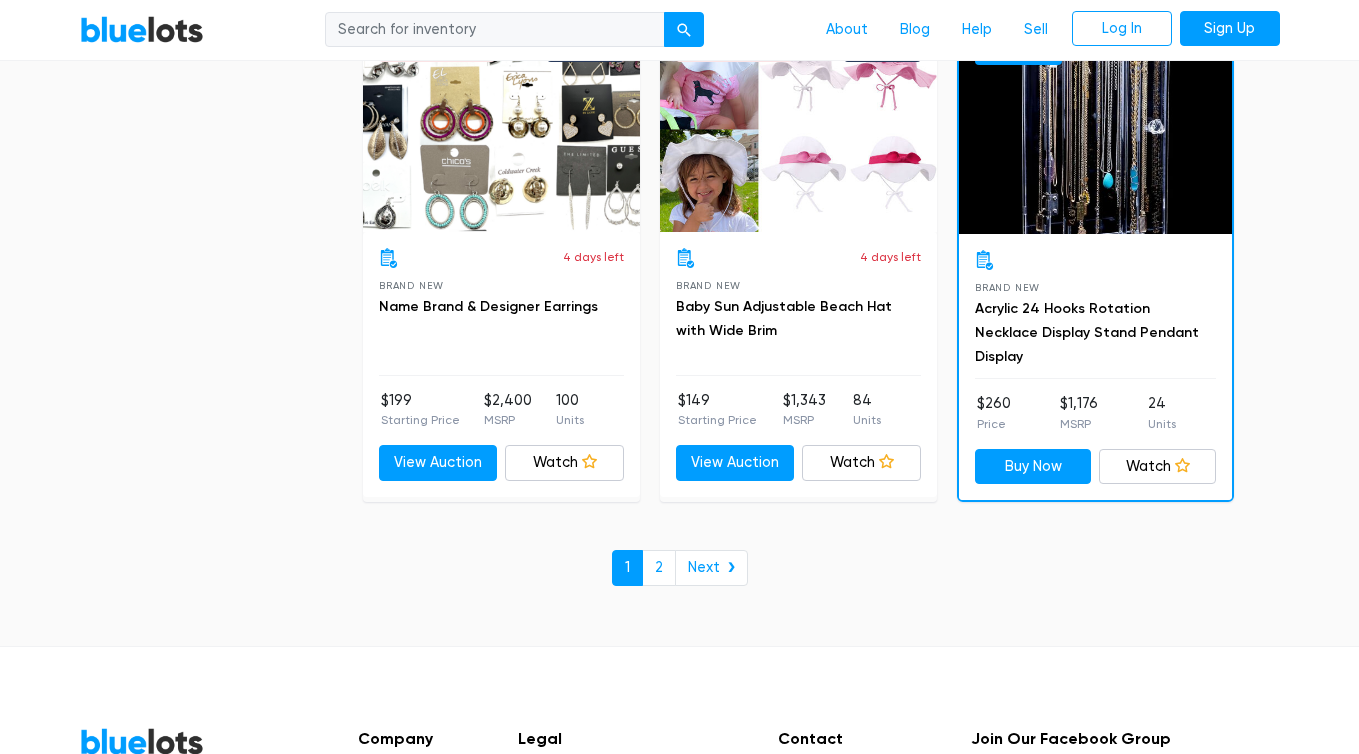 scroll, scrollTop: 8594, scrollLeft: 0, axis: vertical 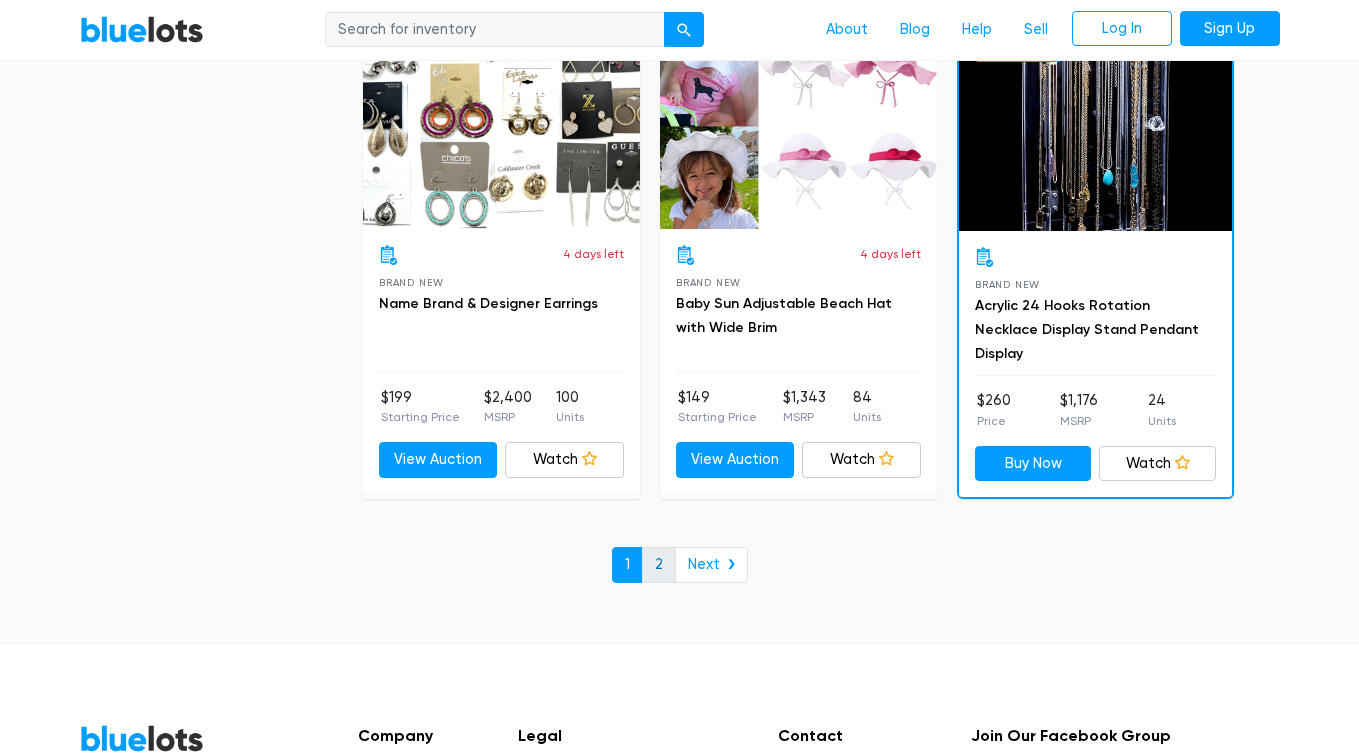 click on "2" at bounding box center (659, 565) 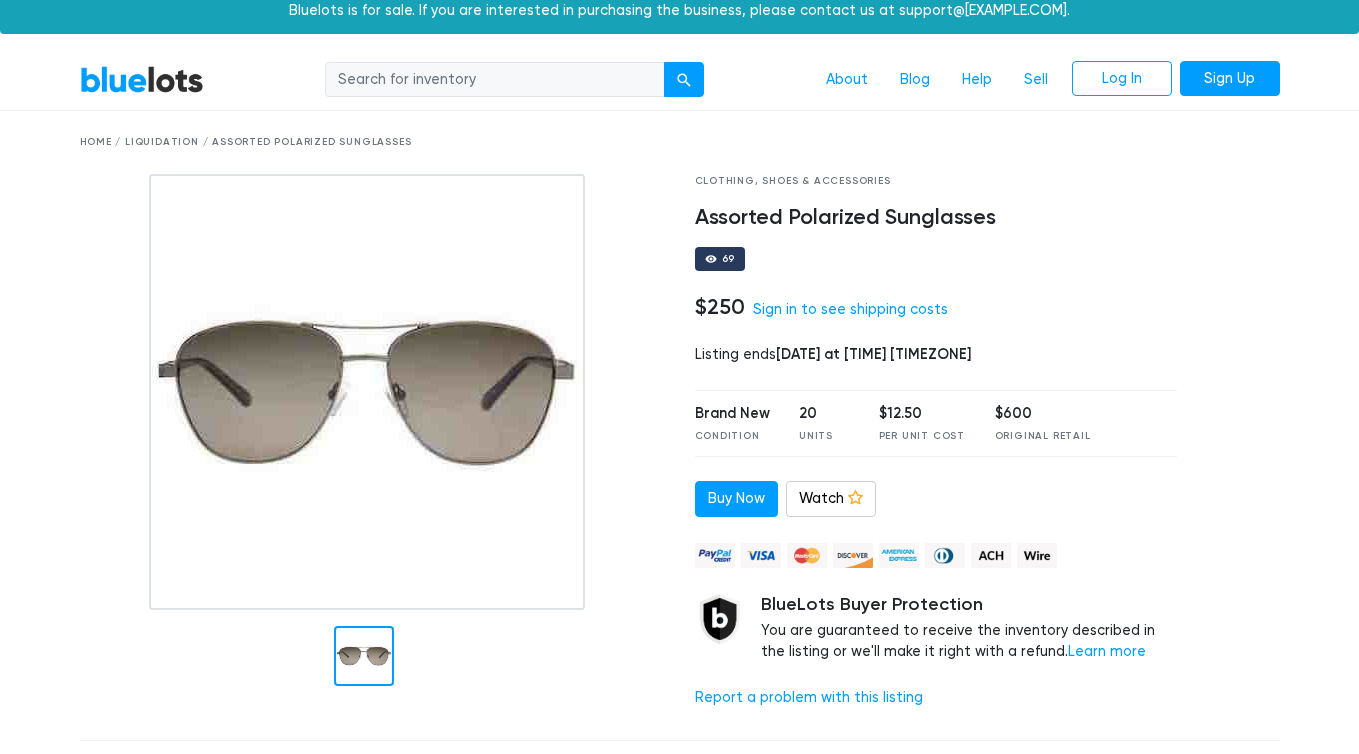 scroll, scrollTop: 2, scrollLeft: 0, axis: vertical 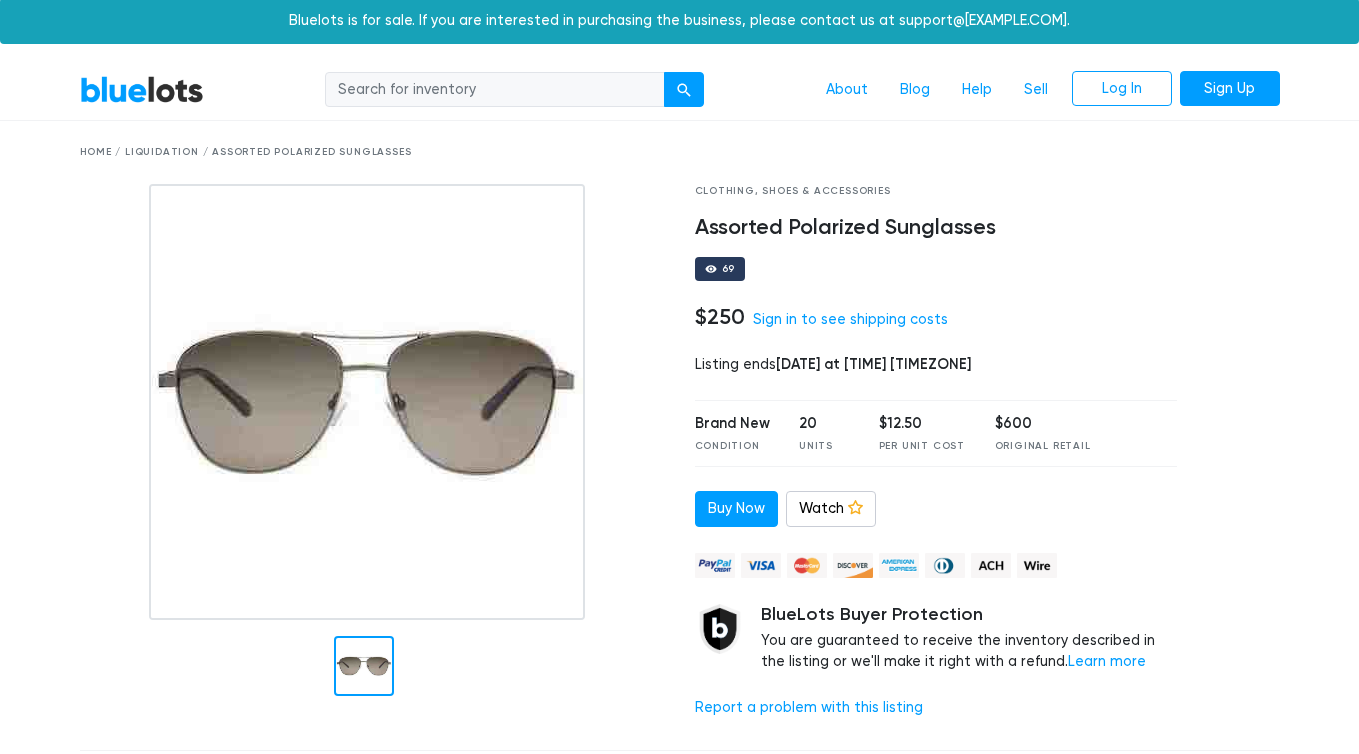 click on "BlueLots" at bounding box center [142, 89] 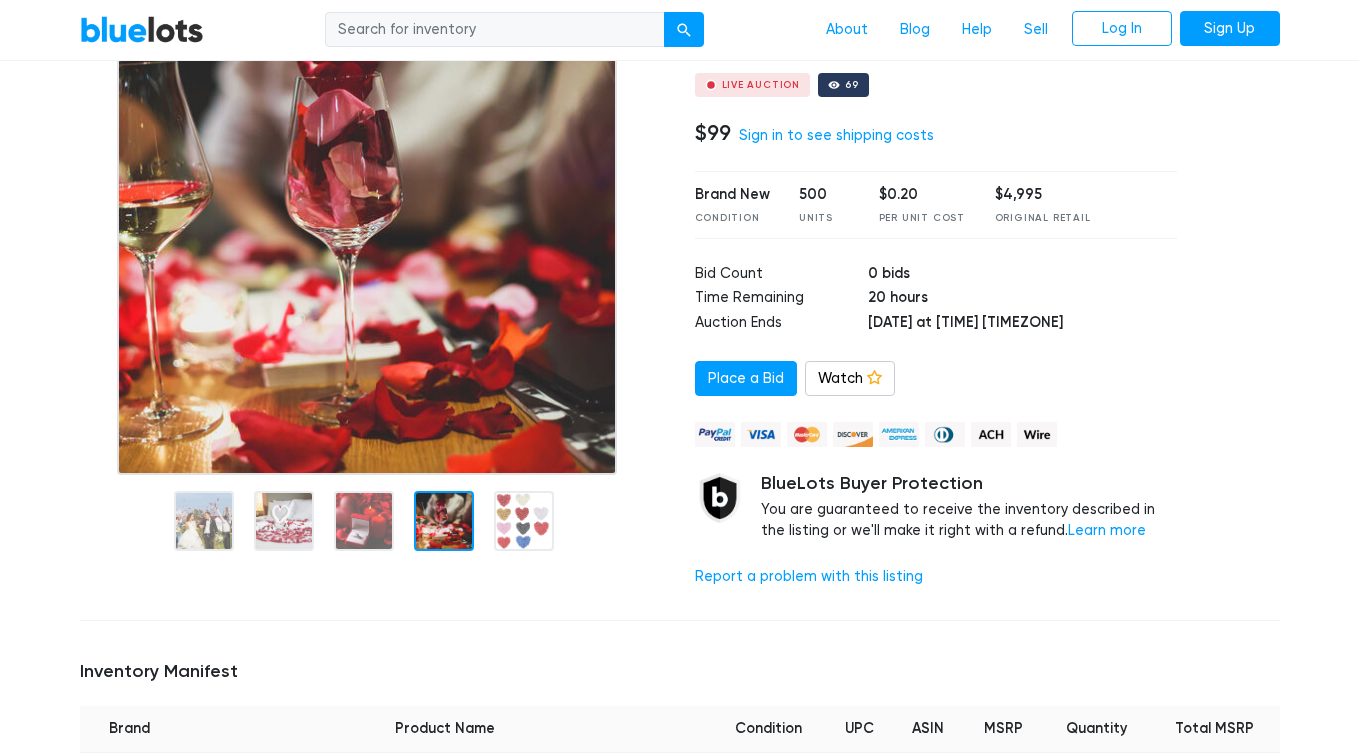 scroll, scrollTop: 0, scrollLeft: 0, axis: both 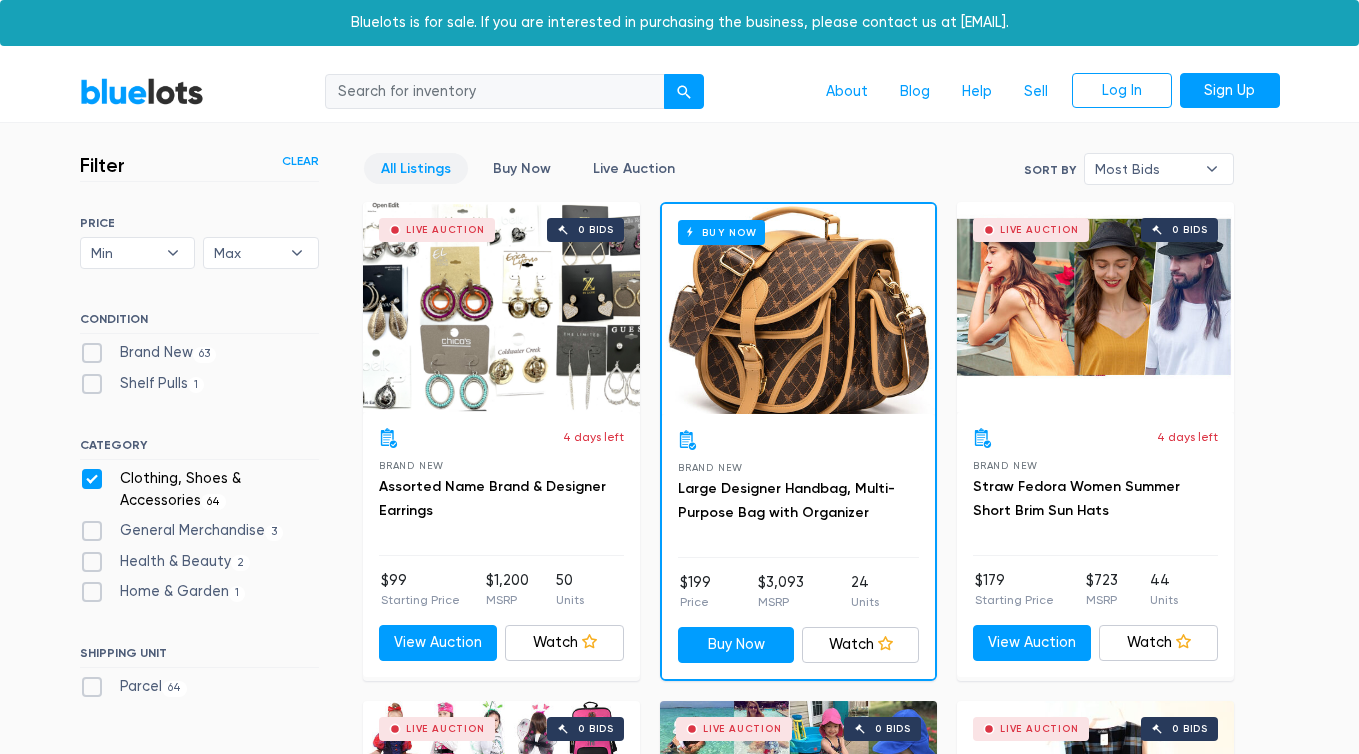 click on "Clothing, Shoes & Accessories
64" at bounding box center (199, 489) 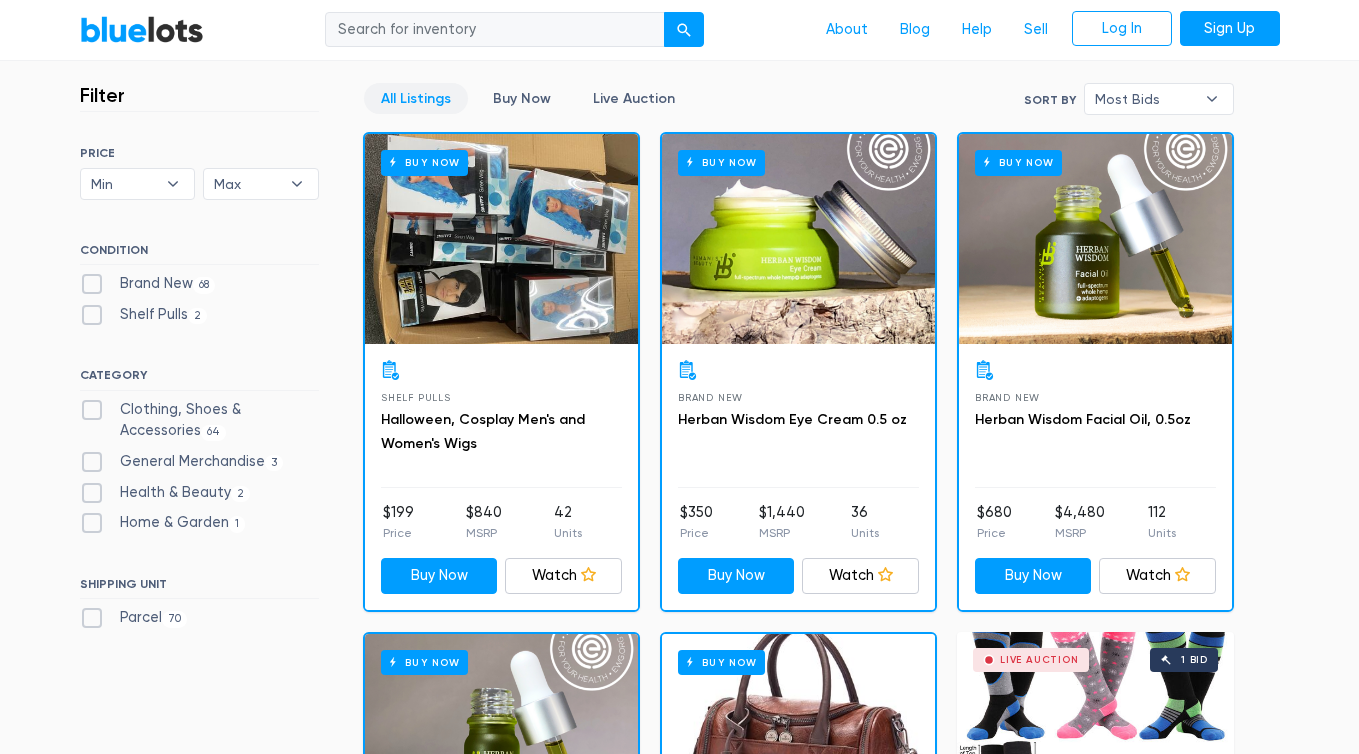 scroll, scrollTop: 538, scrollLeft: 0, axis: vertical 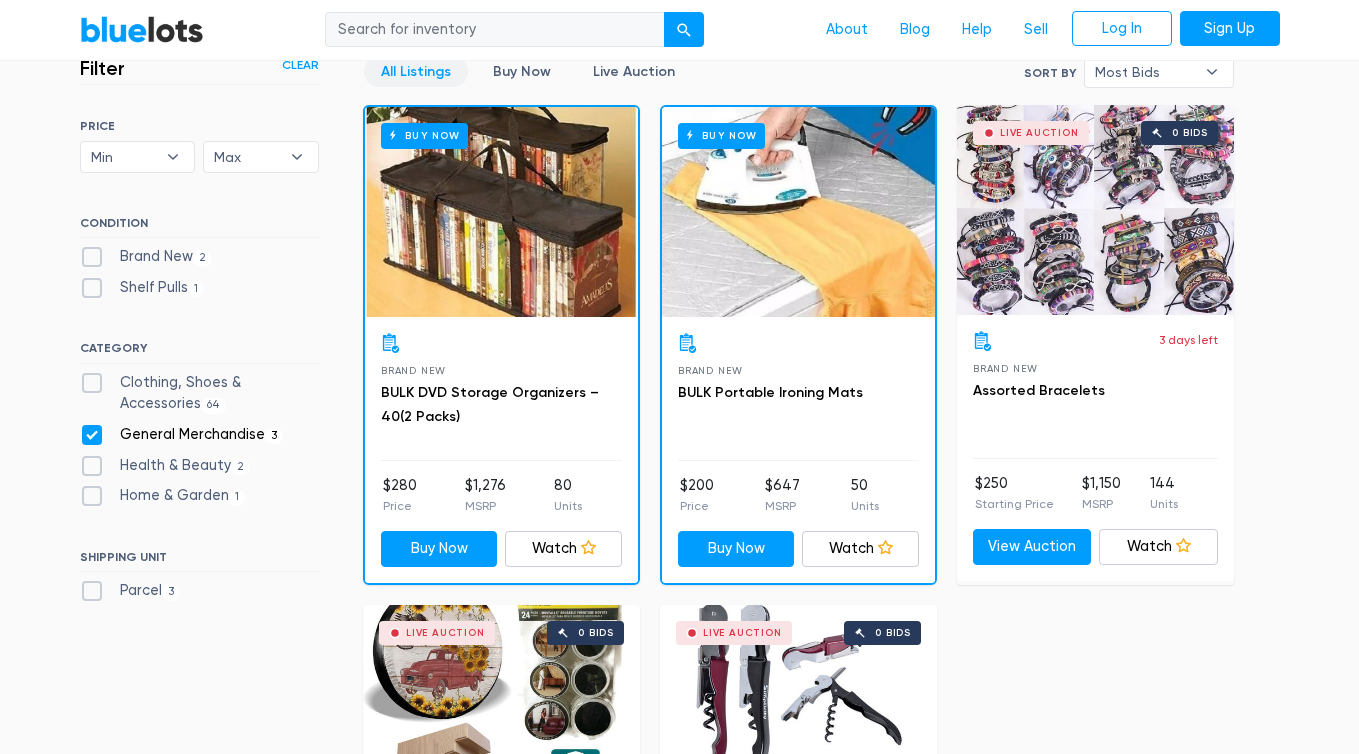 click on "General Merchandise
3" at bounding box center (182, 435) 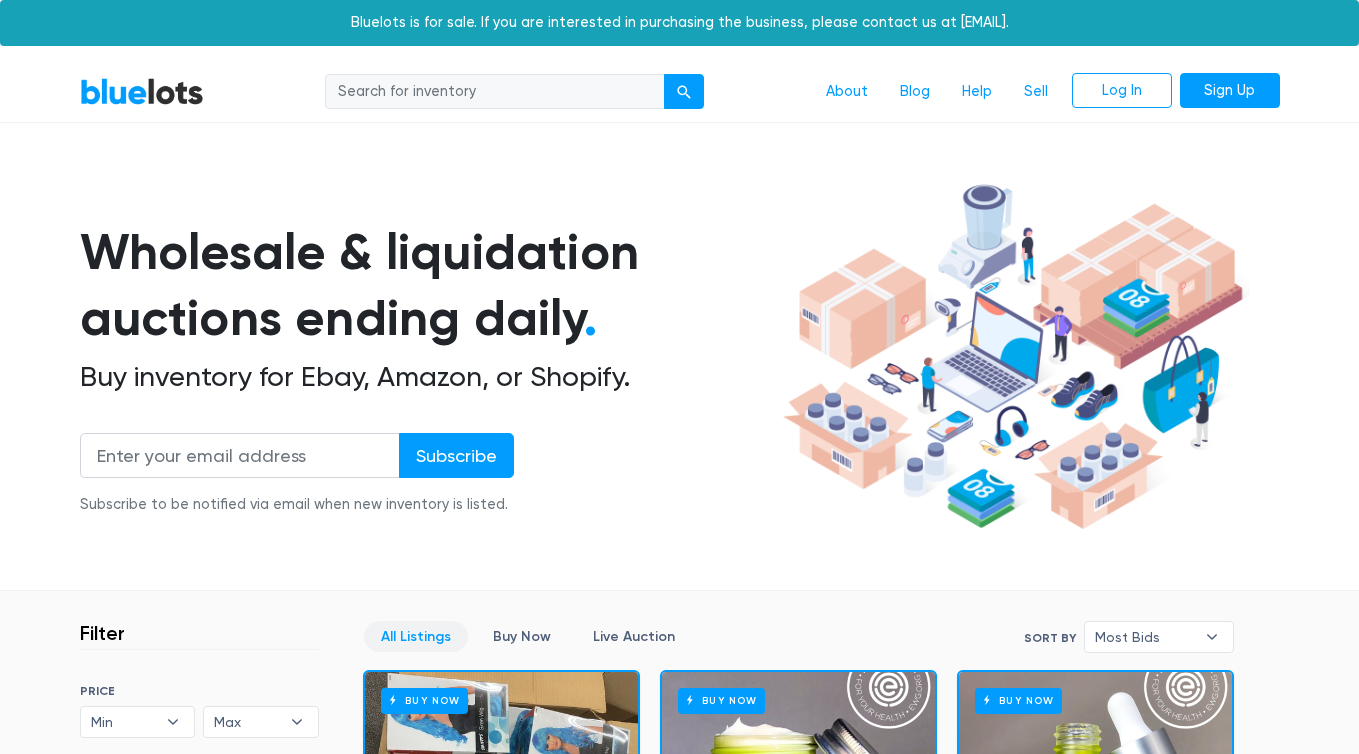 click on "Health & Beauty
2" at bounding box center (165, 1031) 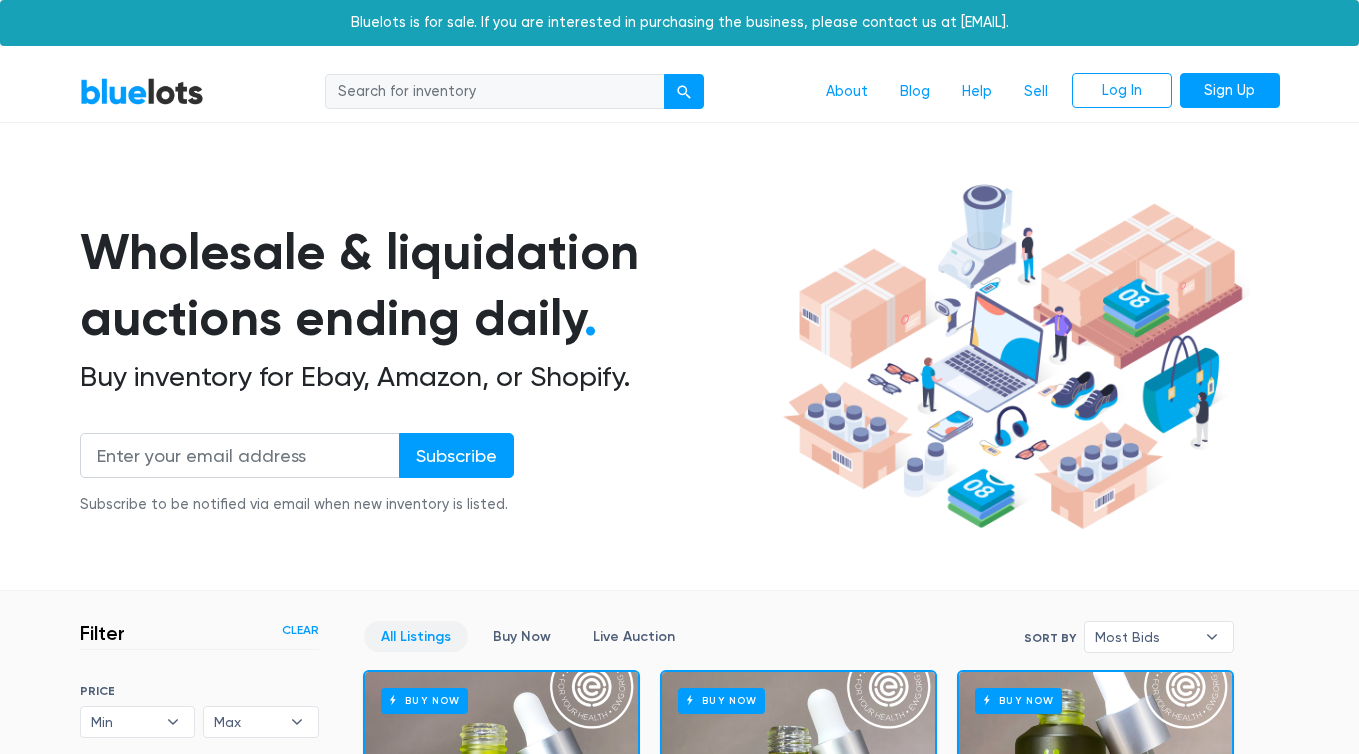 scroll, scrollTop: 538, scrollLeft: 0, axis: vertical 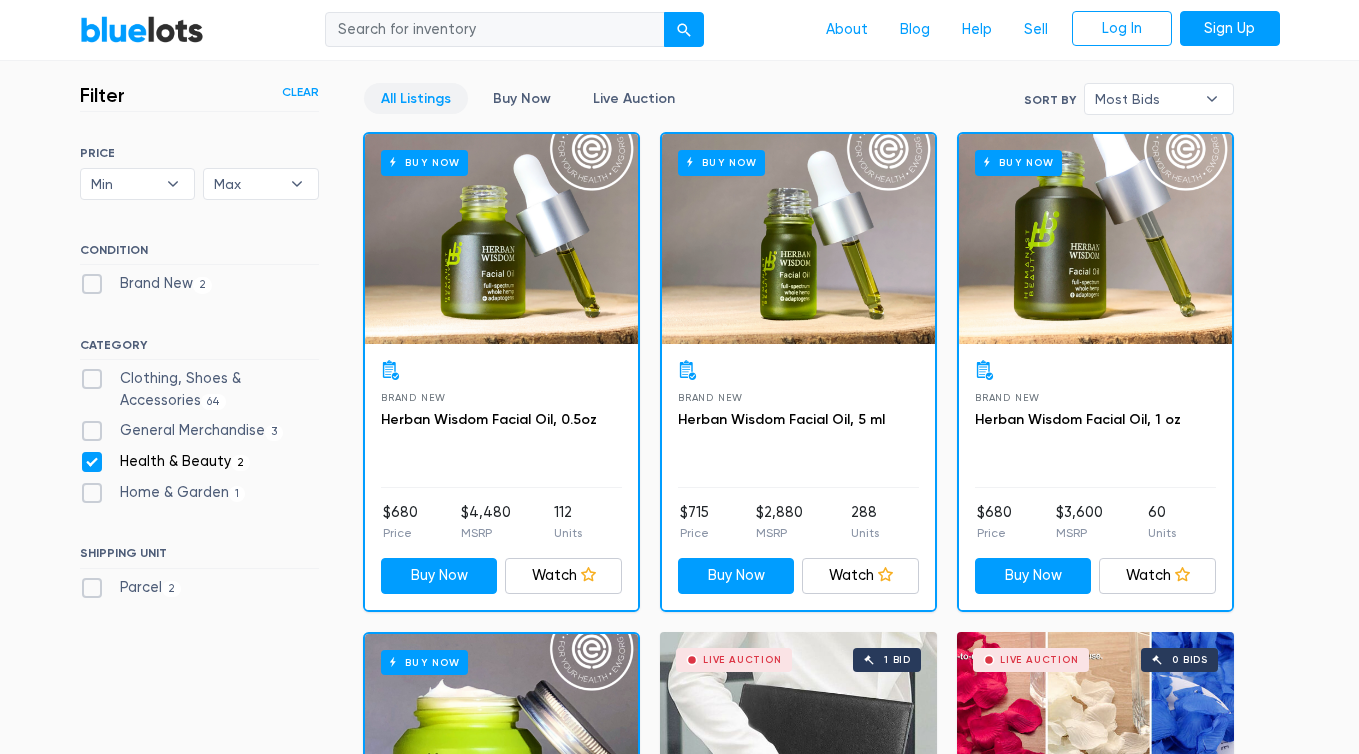 click on "Health & Beauty
2" at bounding box center (165, 462) 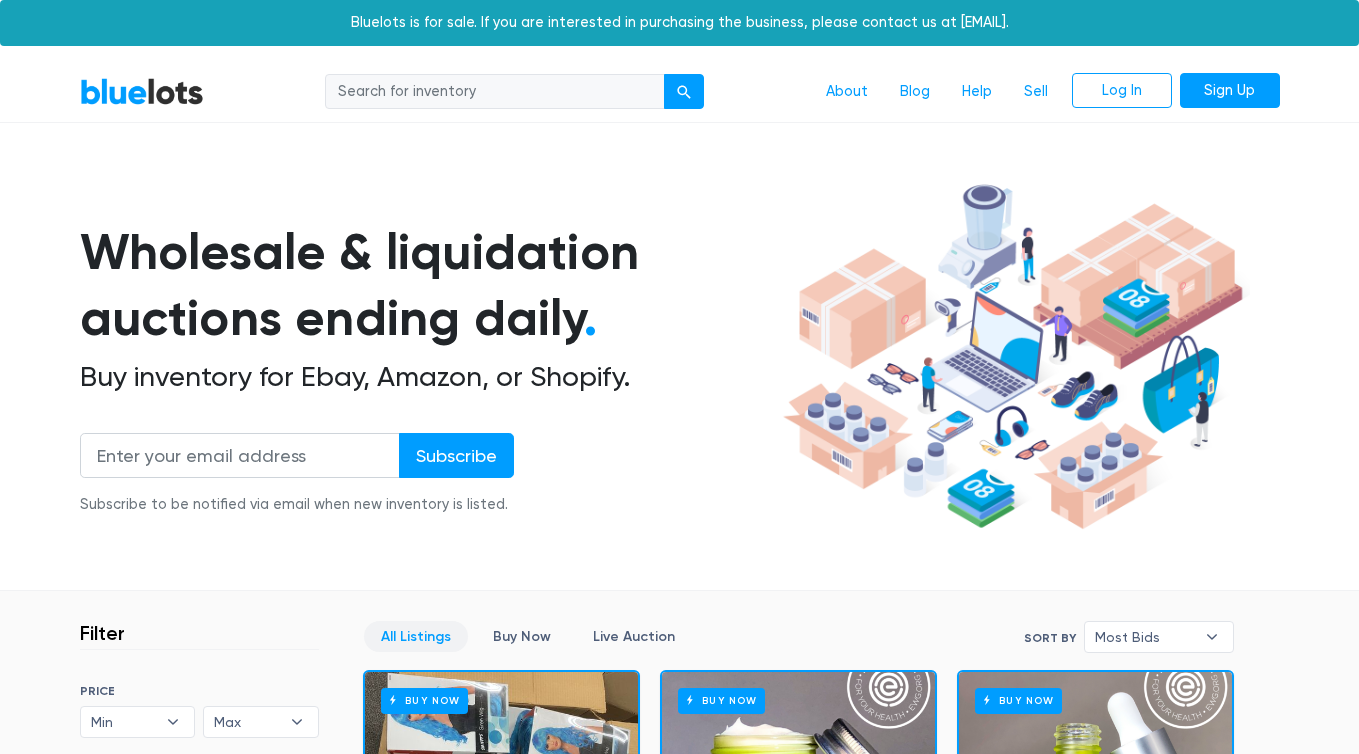 scroll, scrollTop: 538, scrollLeft: 0, axis: vertical 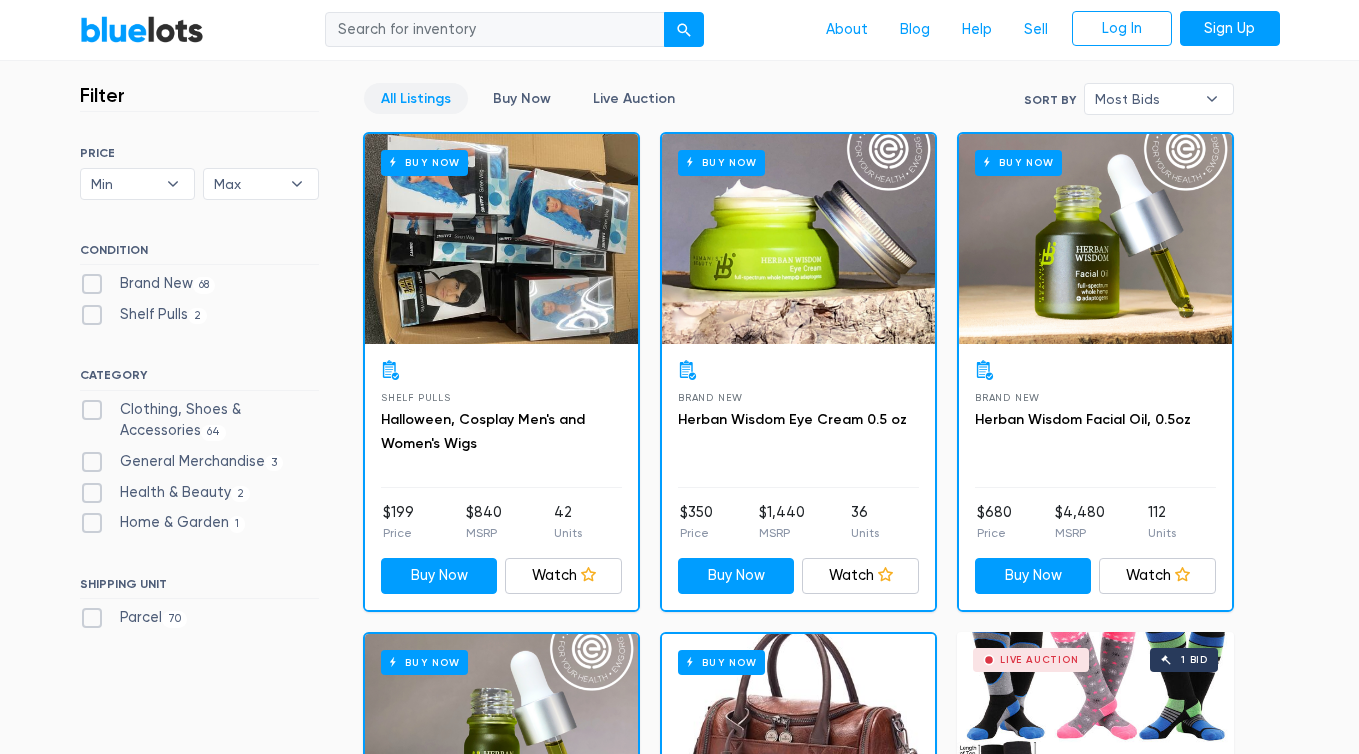 click on "Home & Garden
1" at bounding box center (163, 523) 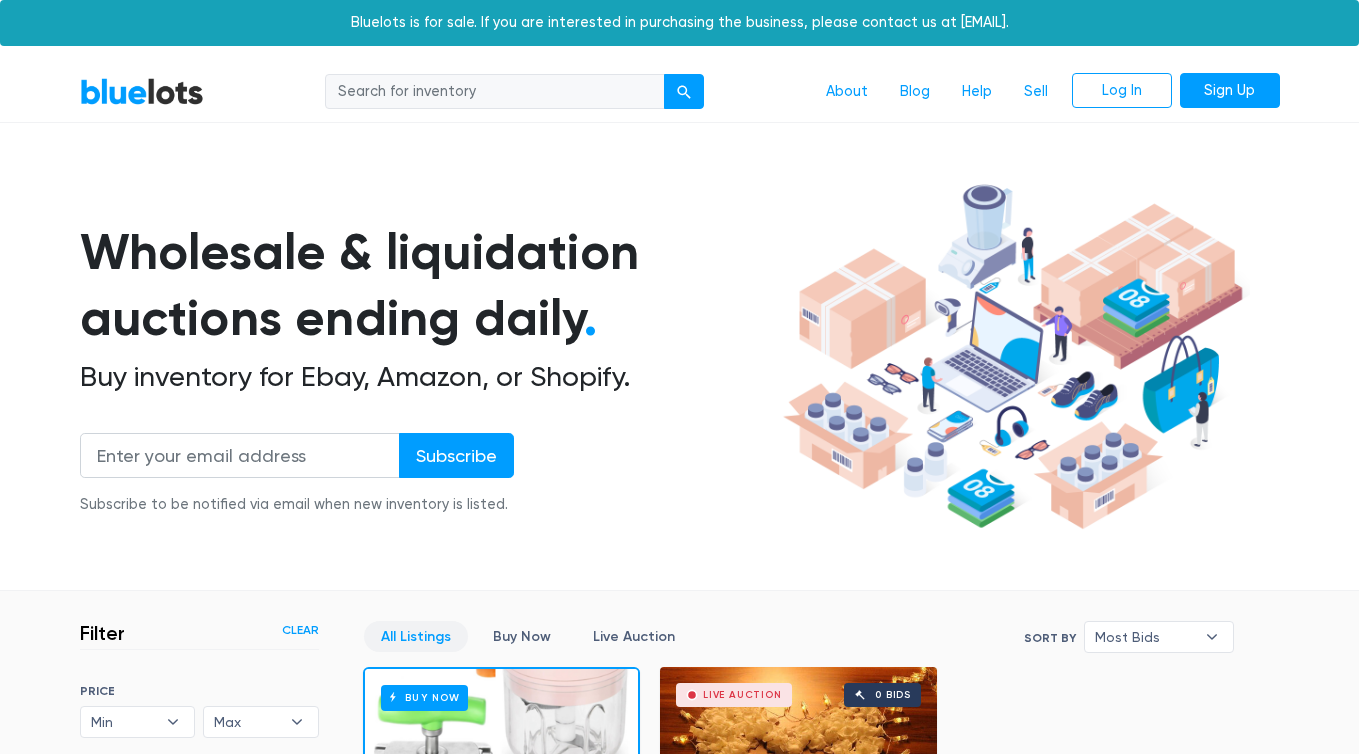 scroll, scrollTop: 538, scrollLeft: 0, axis: vertical 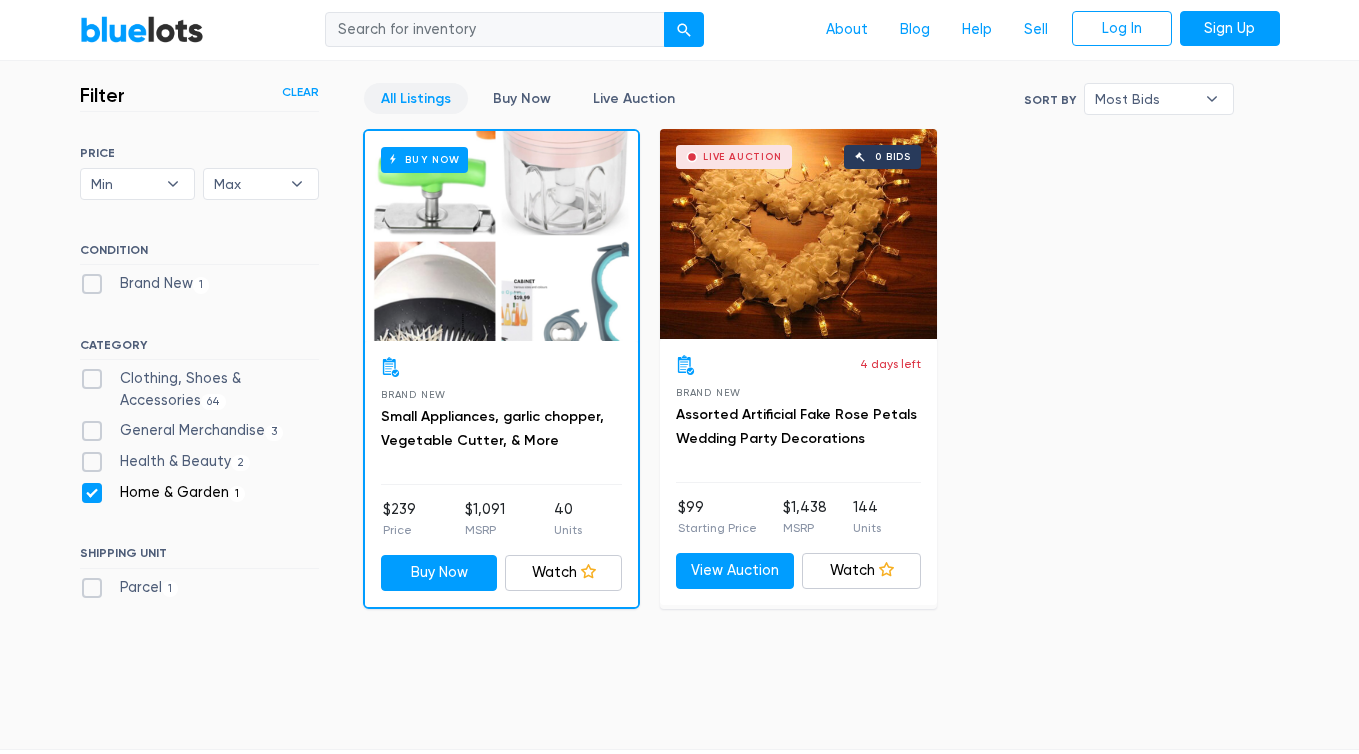 click on "SORT BY
Most Bids
Ending Soonest
Newly Listed
Lowest Price
Highest Price Most Bids ▾ Most Bids Ending Soonest Newly Listed Lowest Price Highest Price
PRICE
Min $100
$200
$300
$400
$500
$1,000
$2,000
$3,000 Min ▾ Min $100 $200 $300 $400 $500 $1,000 $2,000 $3,000
Max $100
$200
$300
$400
$500
$1,000
$2,000
$3,000 Max ▾ Max $100 $200 $300 $400 $500 $1,000 $2,000 $3,000
CONDITION
Brand New
1
CATEGORY
64
3" at bounding box center (199, 376) 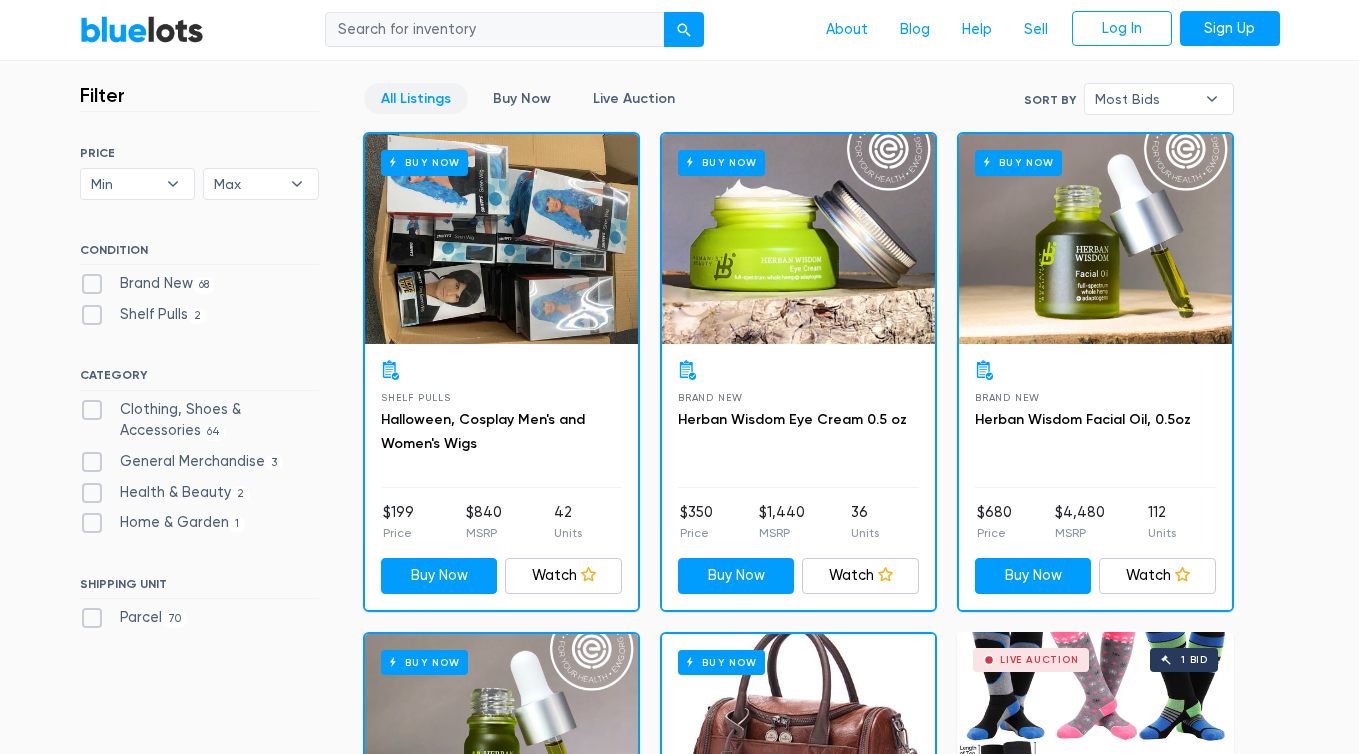 scroll, scrollTop: 0, scrollLeft: 0, axis: both 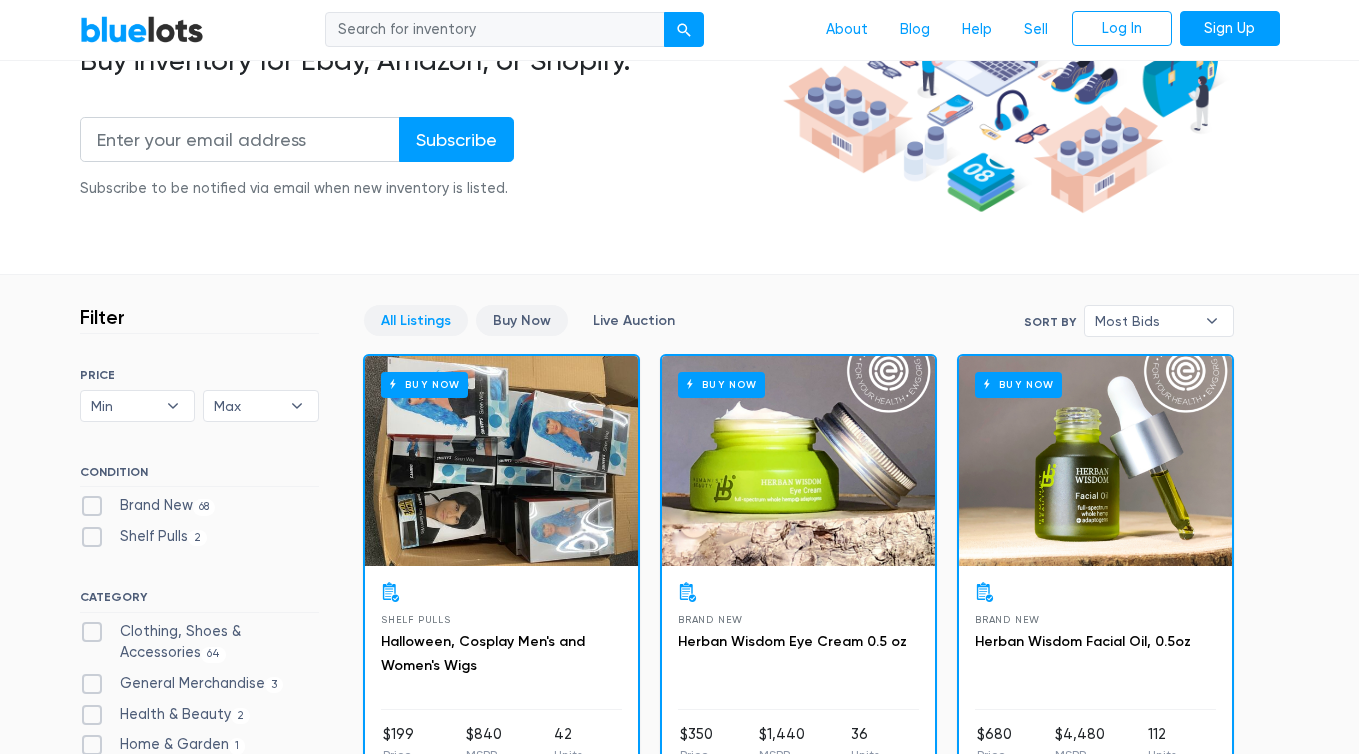 click on "Buy Now" at bounding box center (522, 320) 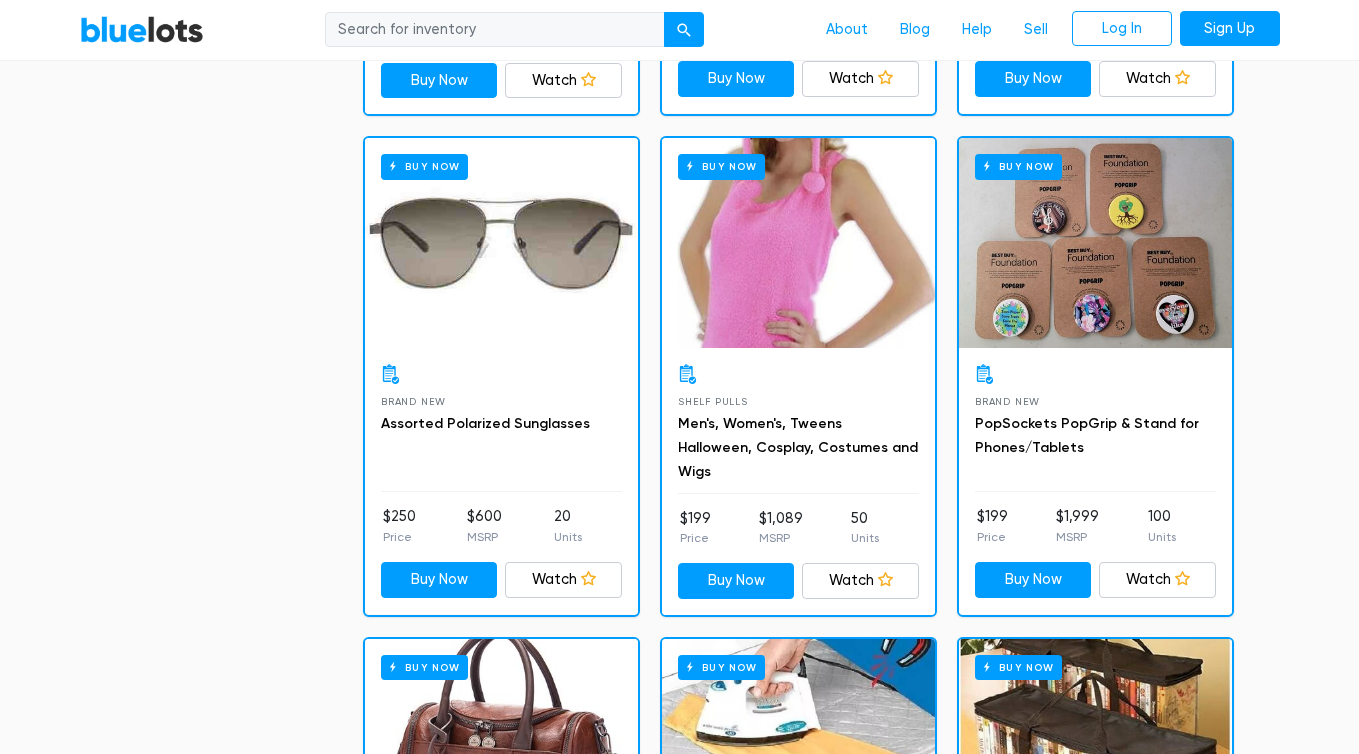 scroll, scrollTop: 2034, scrollLeft: 0, axis: vertical 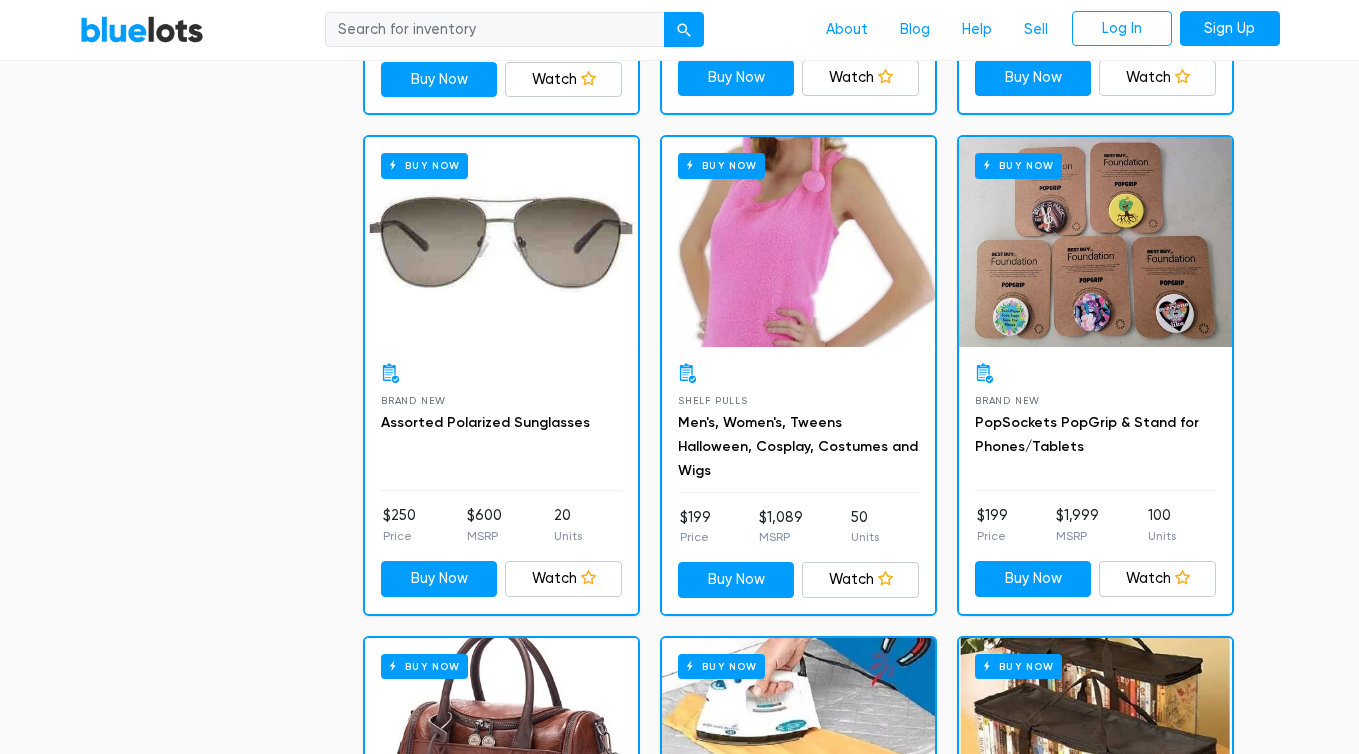 click on "Buy Now" at bounding box center [501, 242] 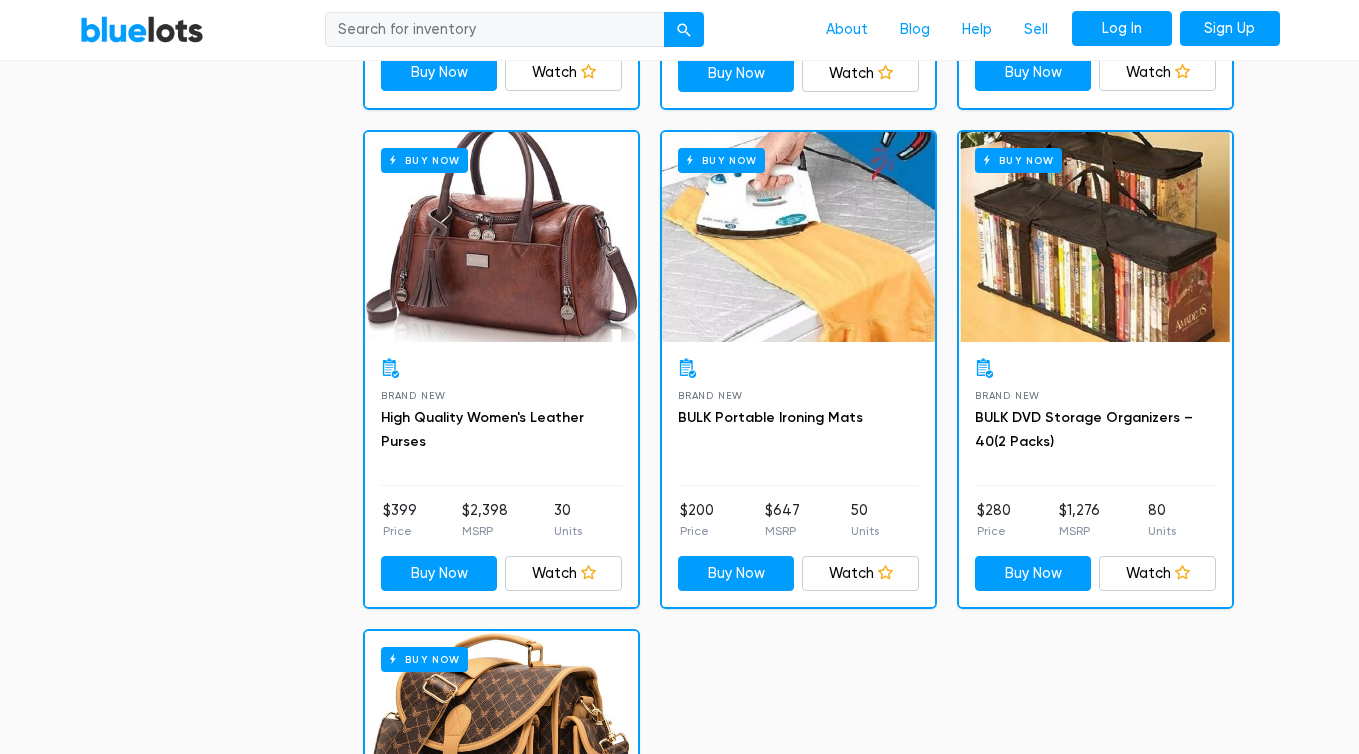 scroll, scrollTop: 2542, scrollLeft: 0, axis: vertical 